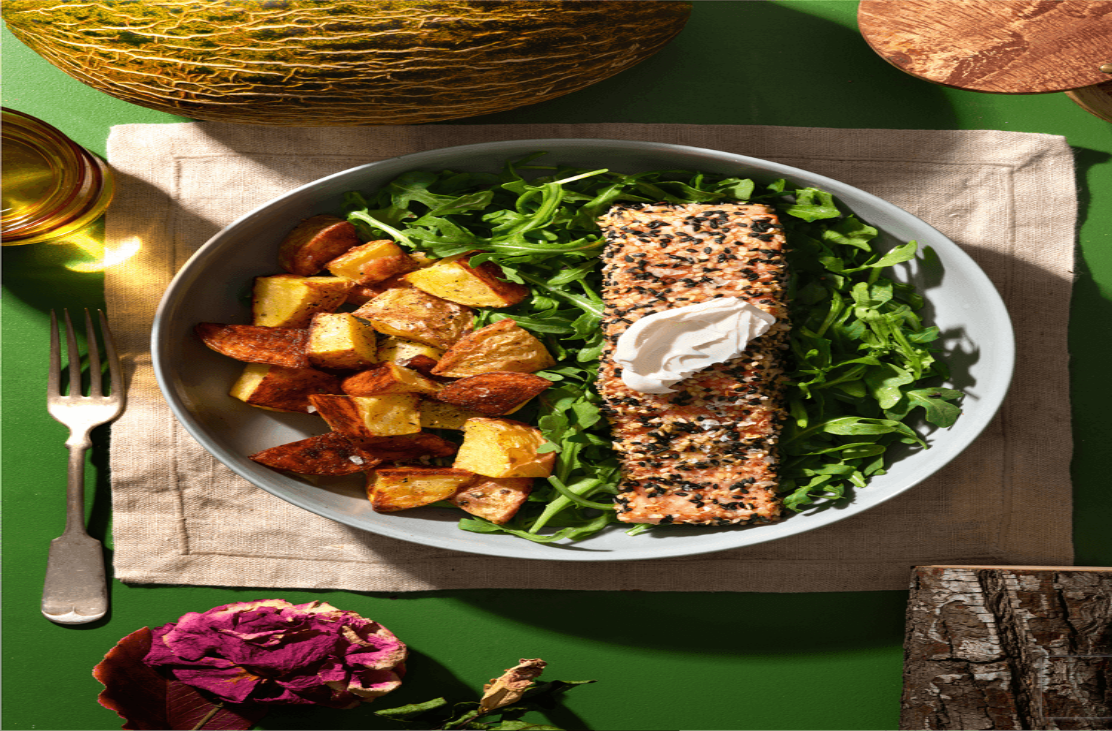 scroll, scrollTop: 0, scrollLeft: 0, axis: both 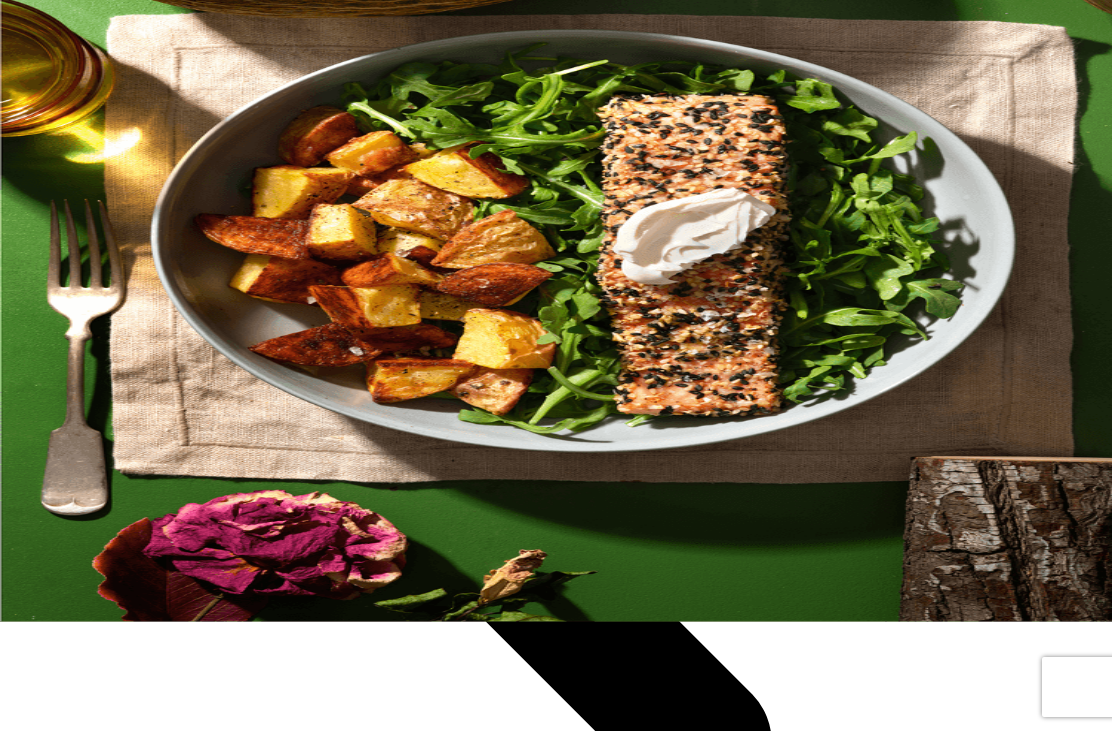 click on "Continue with Email" at bounding box center (75, 1355) 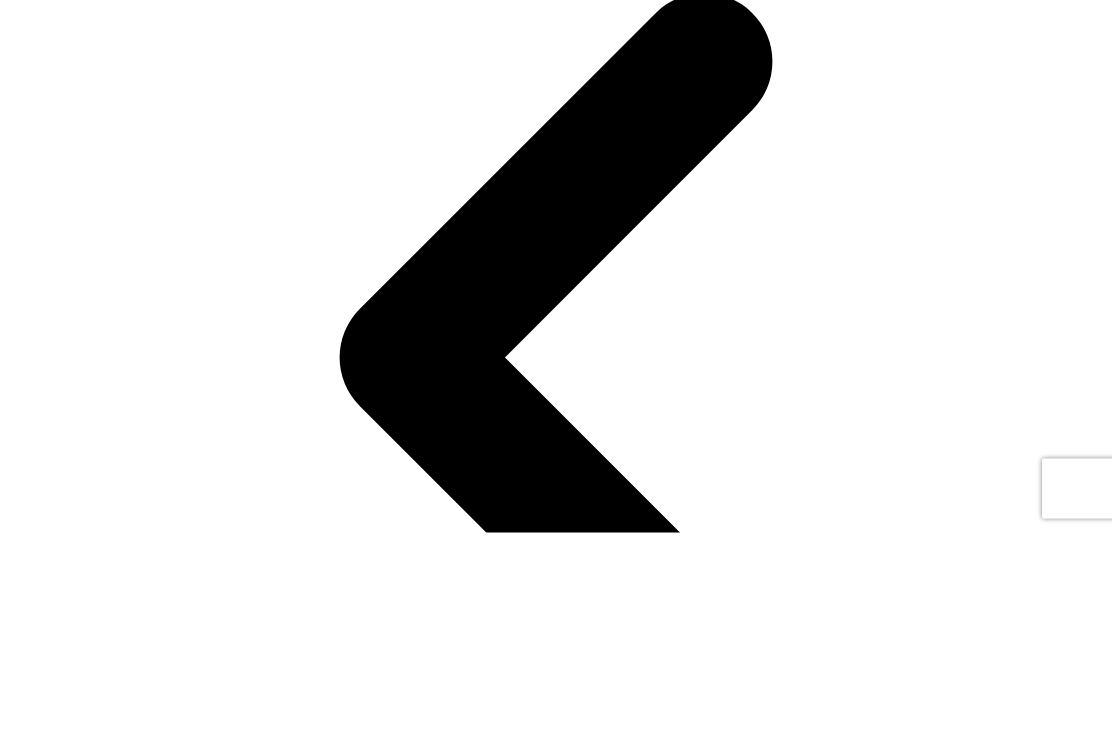 scroll, scrollTop: 105, scrollLeft: 0, axis: vertical 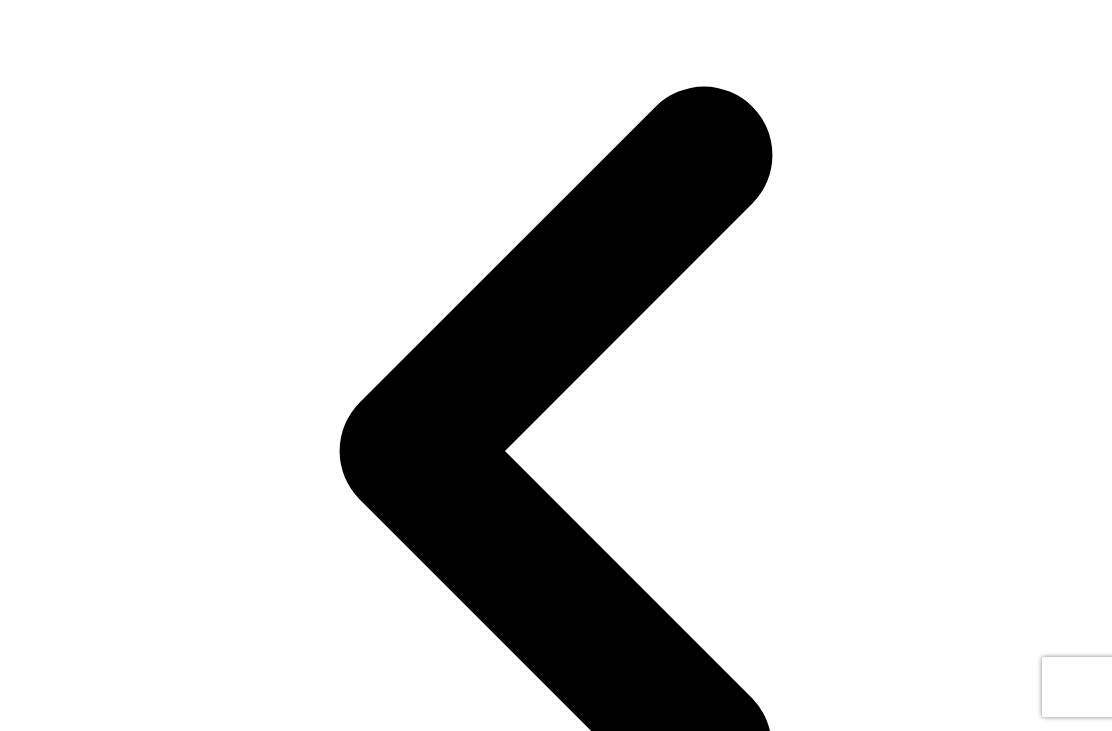 click on "Create Account" at bounding box center [61, 5742] 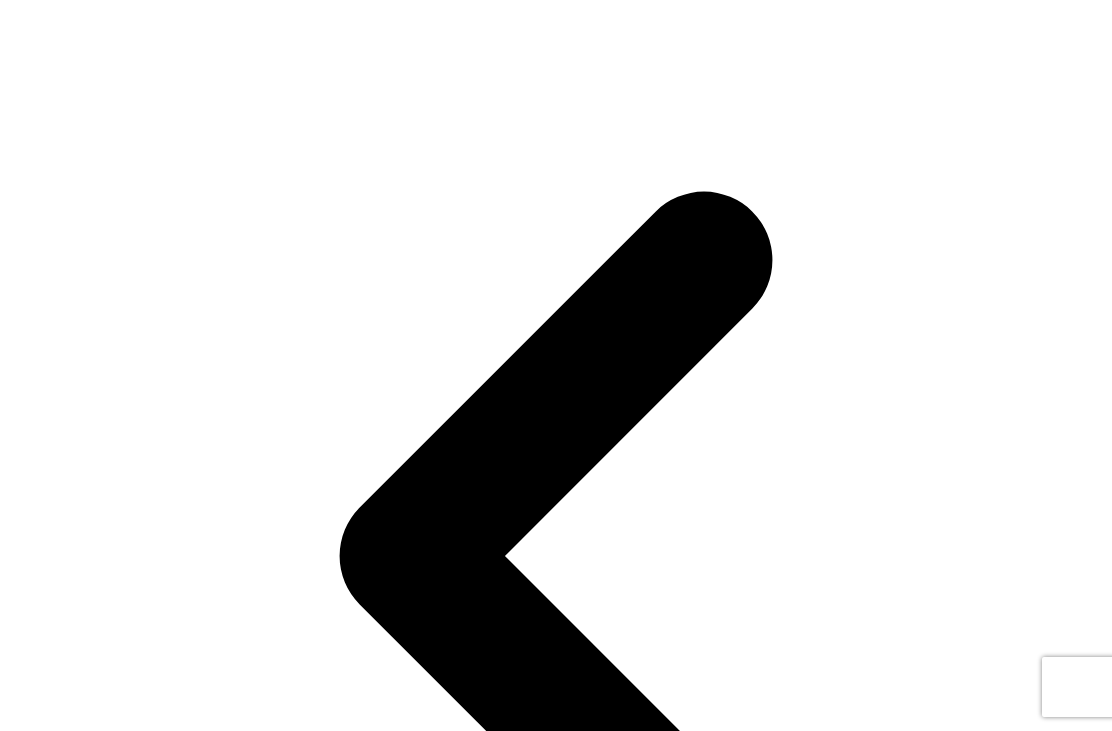 scroll, scrollTop: 0, scrollLeft: 0, axis: both 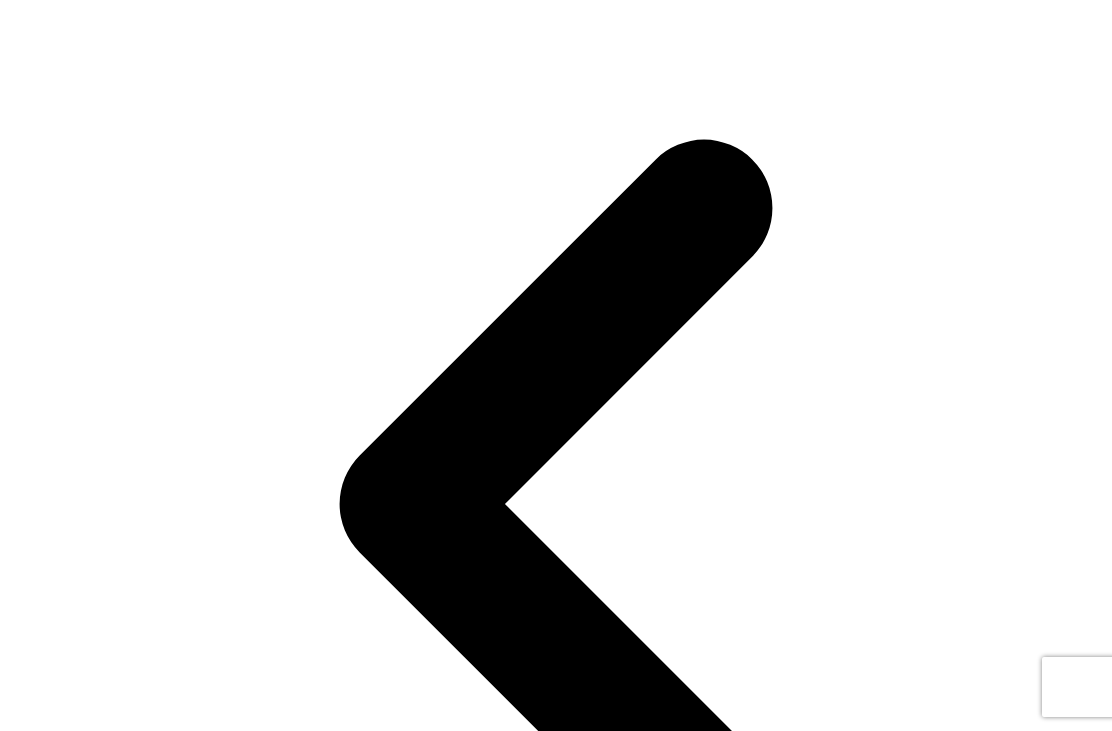 click at bounding box center [556, 1276] 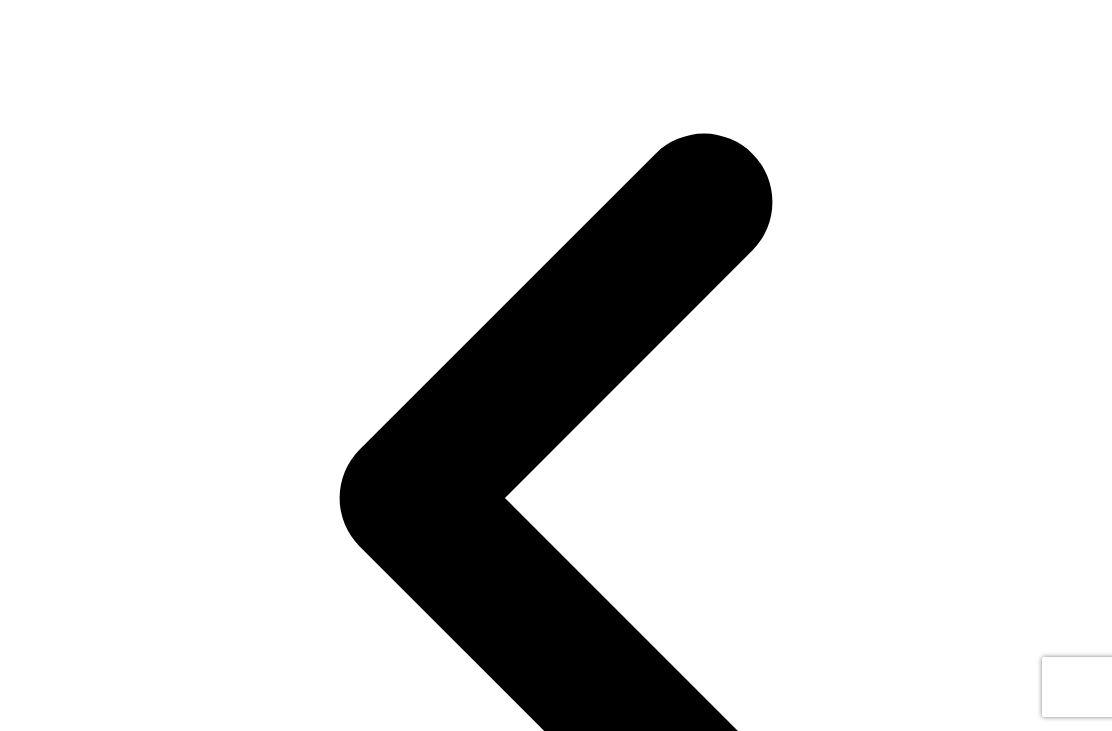 scroll, scrollTop: 61, scrollLeft: 0, axis: vertical 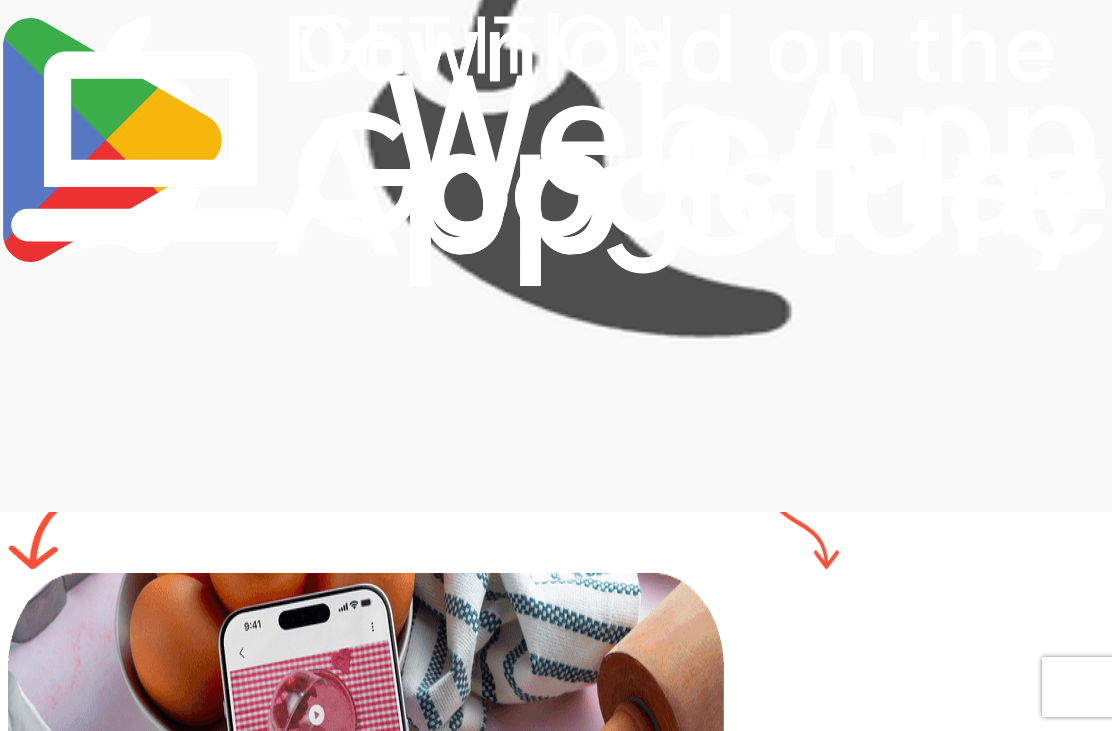 click at bounding box center (556, 146) 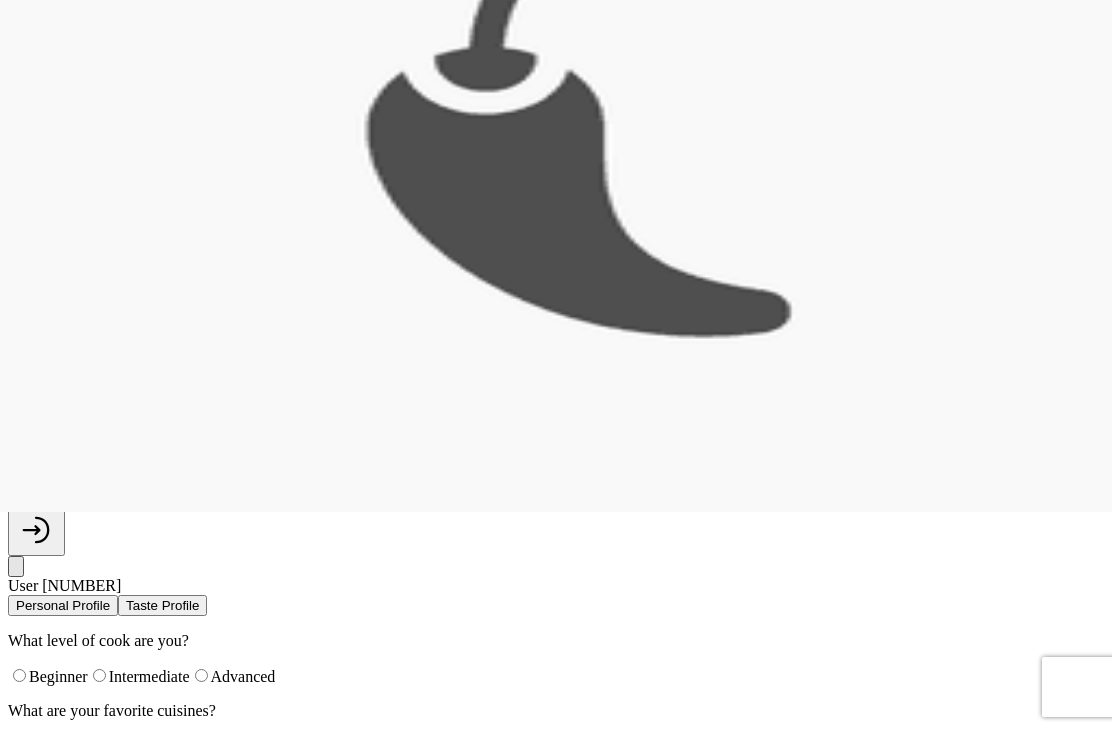 scroll, scrollTop: 0, scrollLeft: 0, axis: both 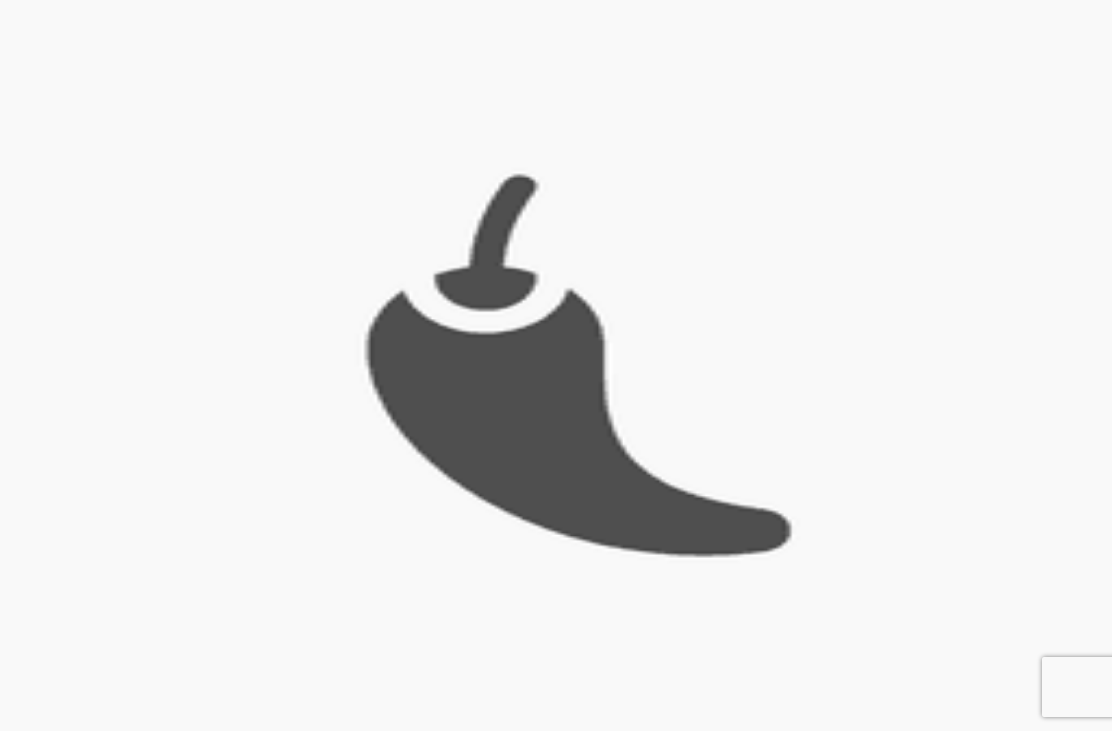 click on "Intermediate" at bounding box center [139, 877] 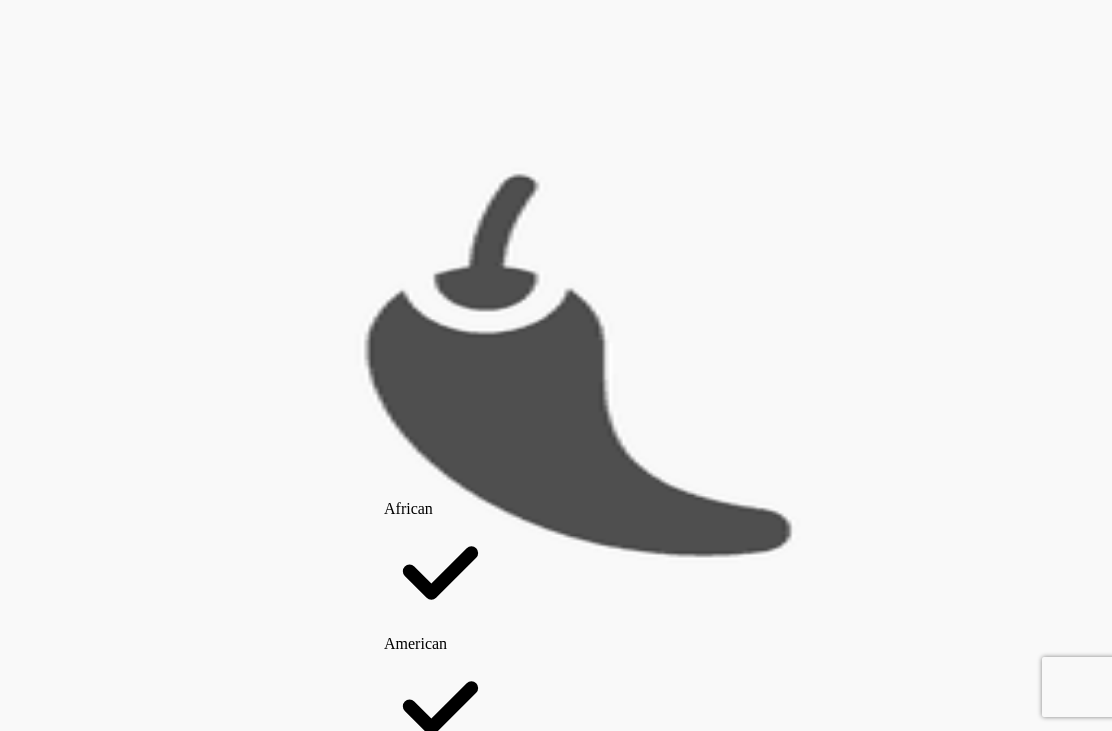 click on "American" at bounding box center [440, 702] 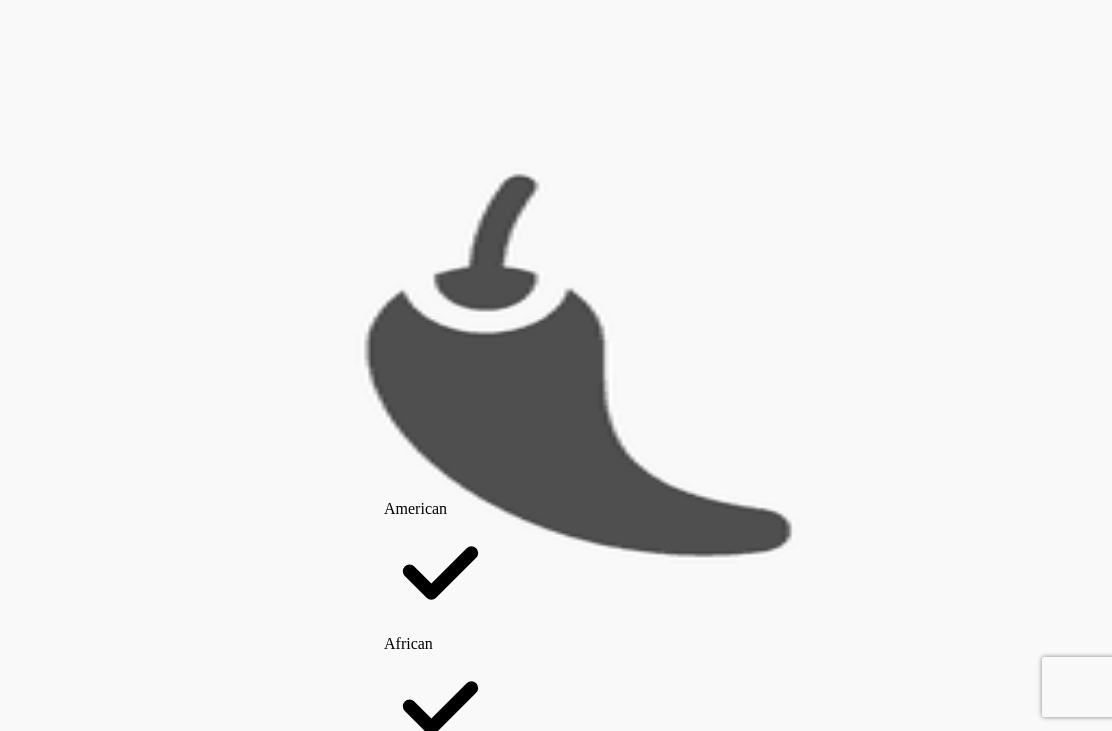 scroll, scrollTop: 155, scrollLeft: 0, axis: vertical 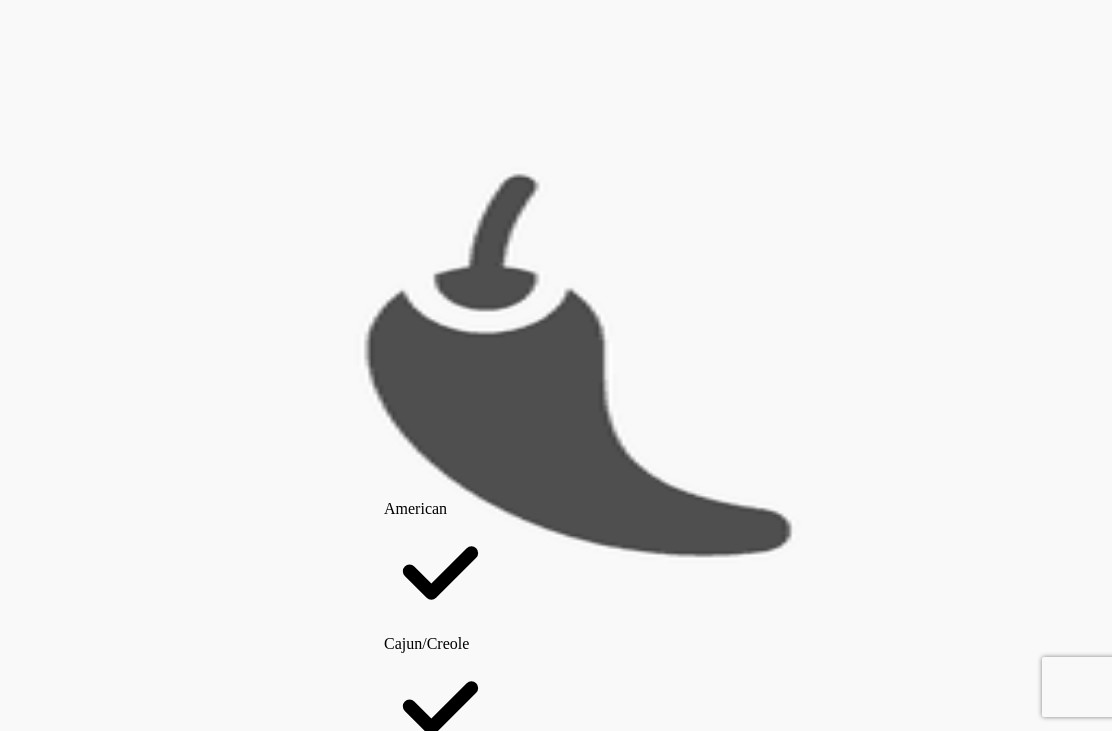 click on "Chinese" at bounding box center [440, 2055] 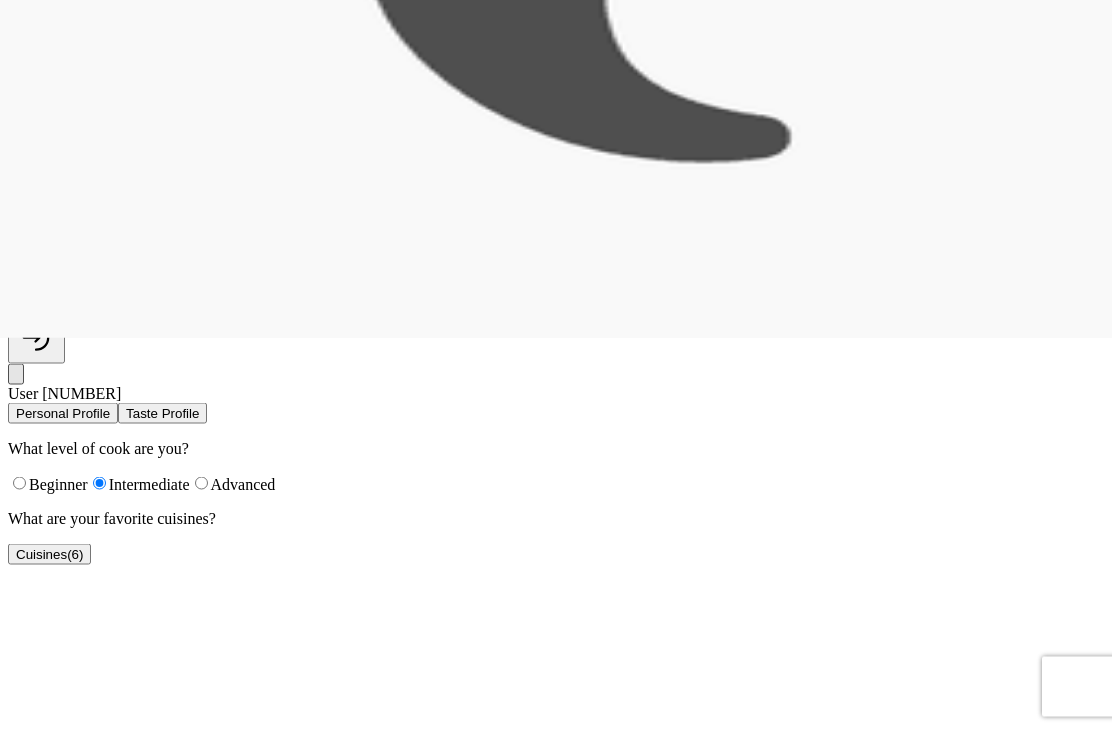 scroll, scrollTop: 394, scrollLeft: 0, axis: vertical 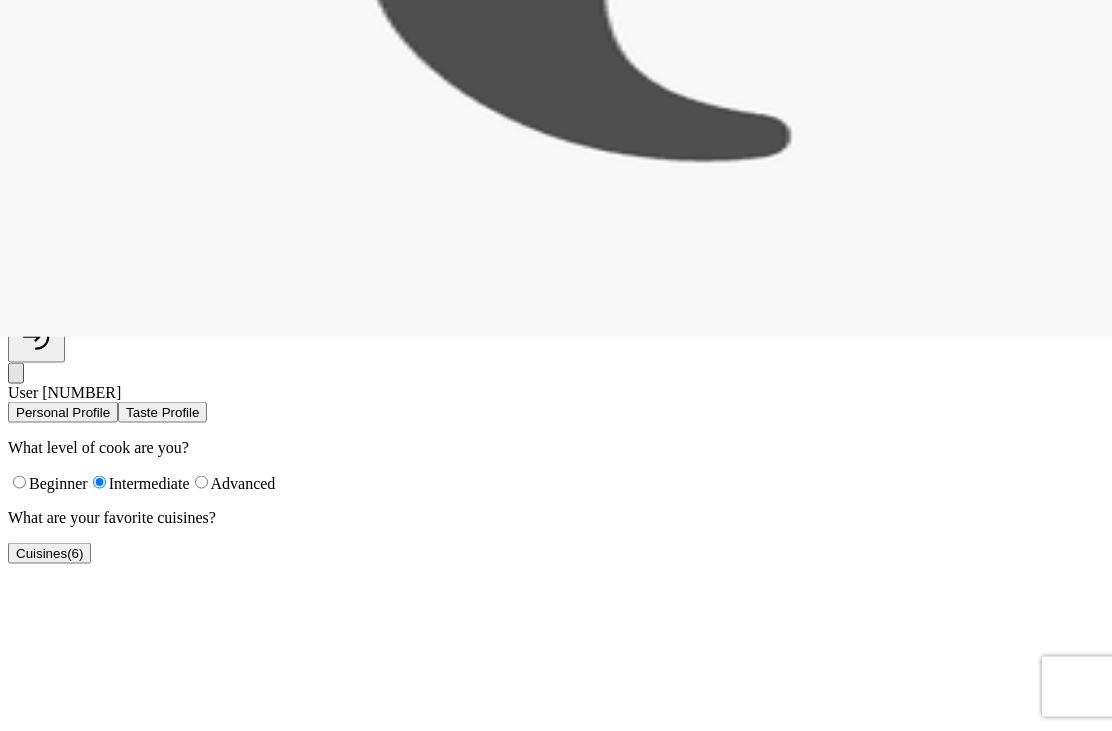 click on "Dinner" at bounding box center [285, 1850] 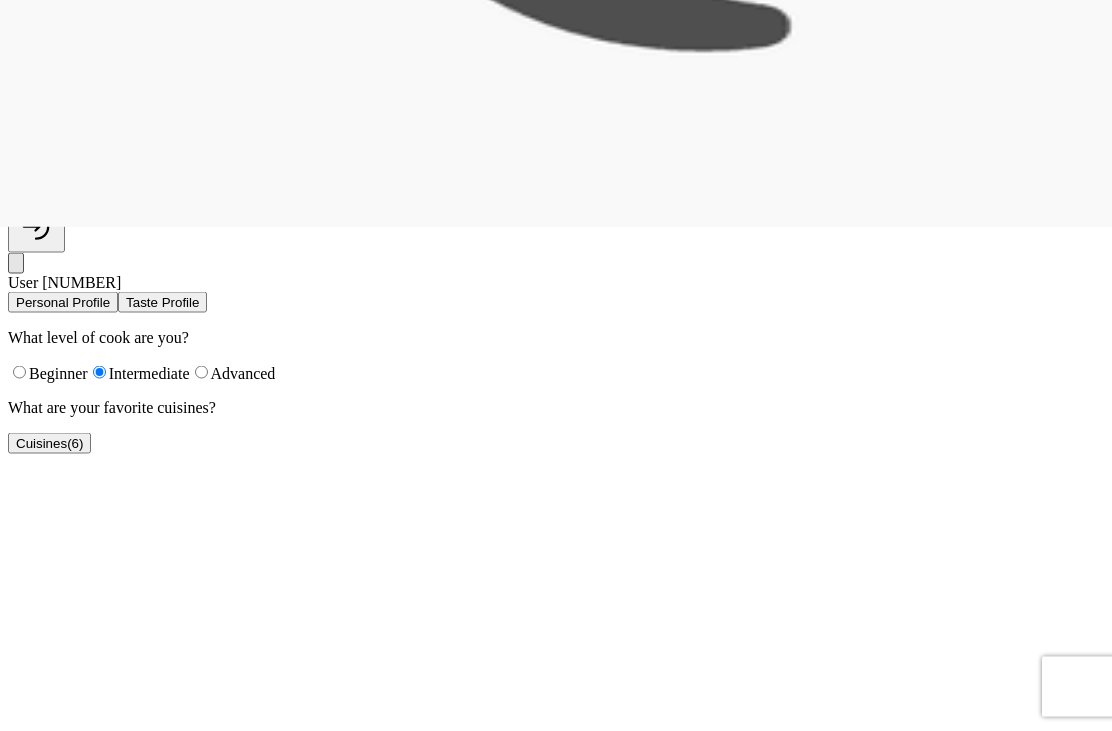 scroll, scrollTop: 508, scrollLeft: 0, axis: vertical 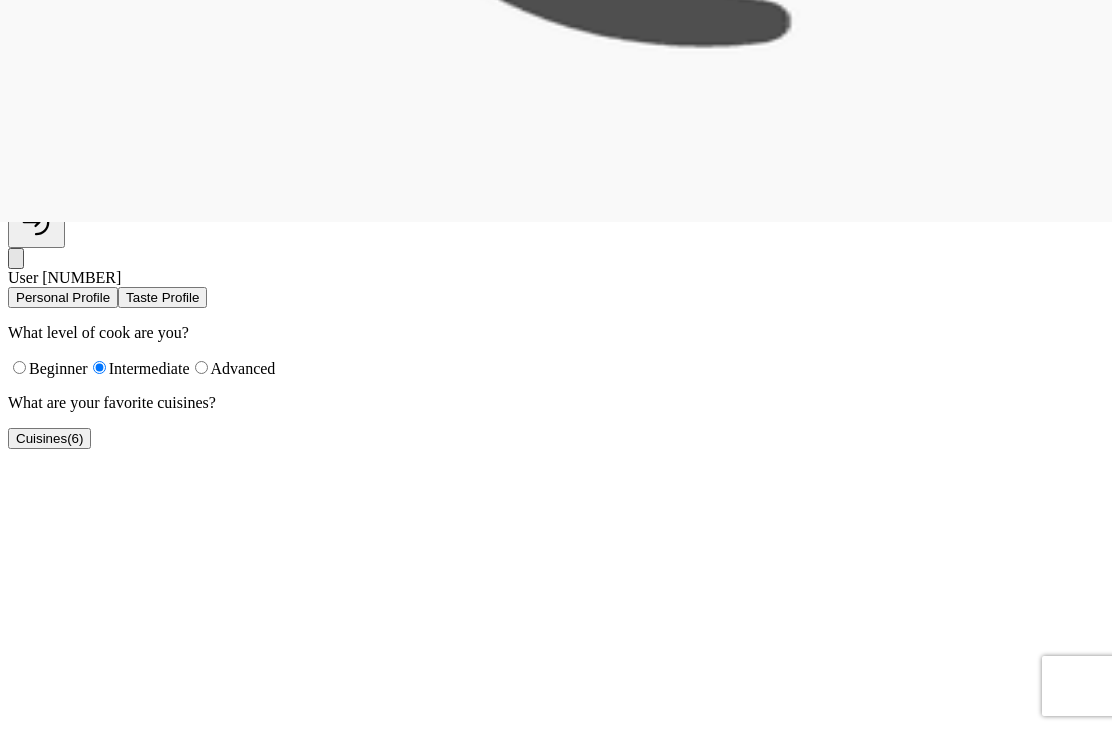 click on "Mon" at bounding box center (36, 1736) 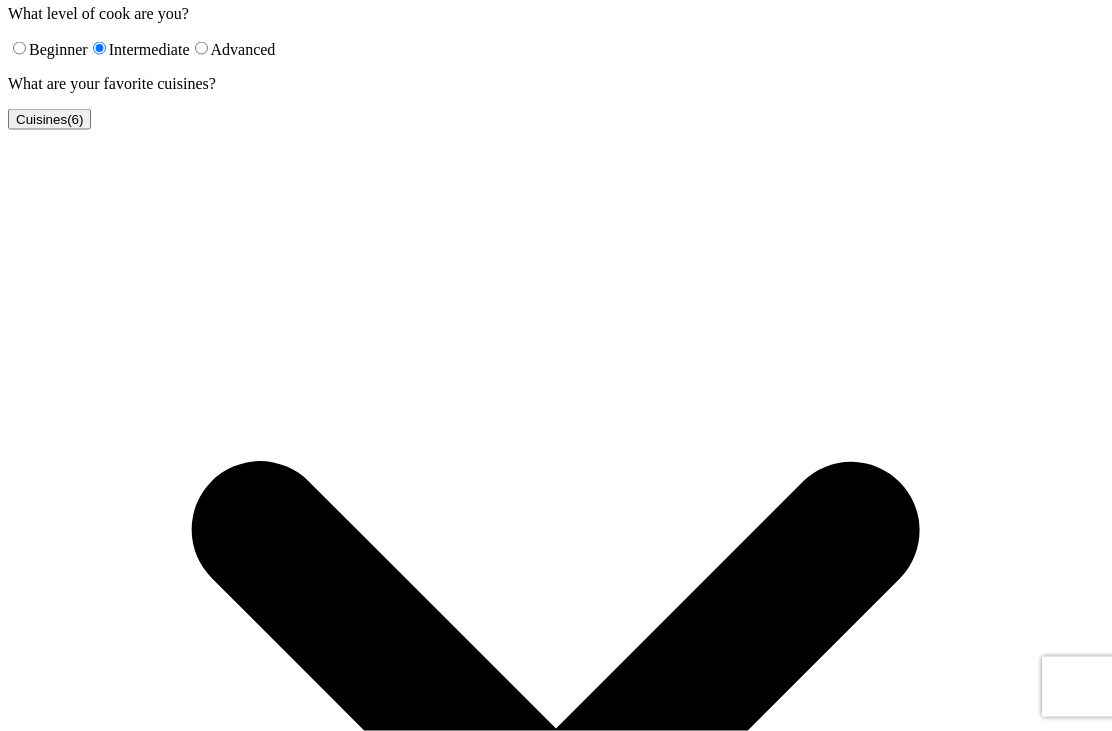 click on "Save Changes" at bounding box center (103, 1732) 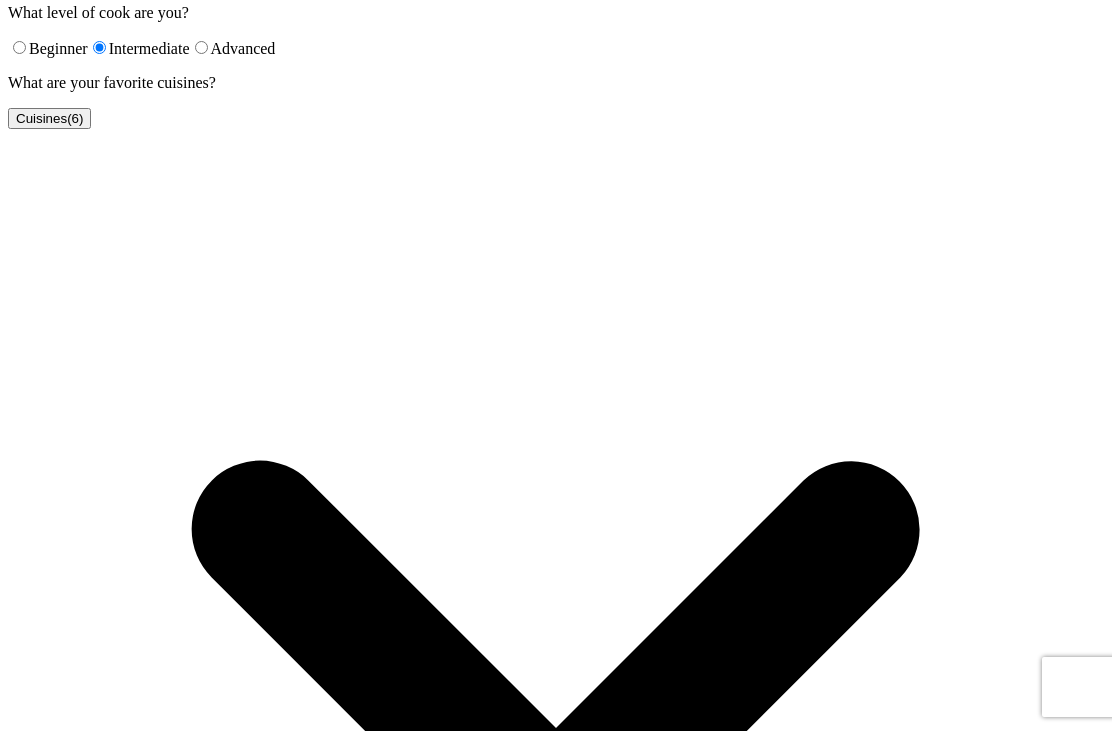 click on "Cancel Save Changes" at bounding box center [556, 1731] 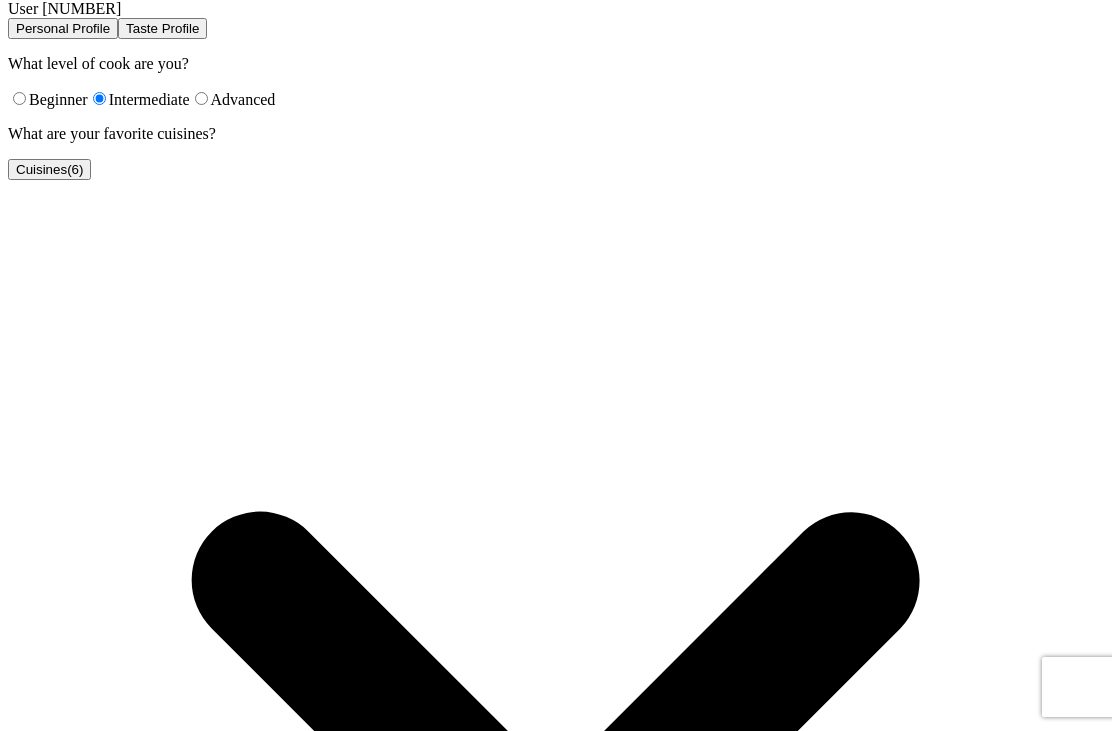 scroll, scrollTop: 869, scrollLeft: 0, axis: vertical 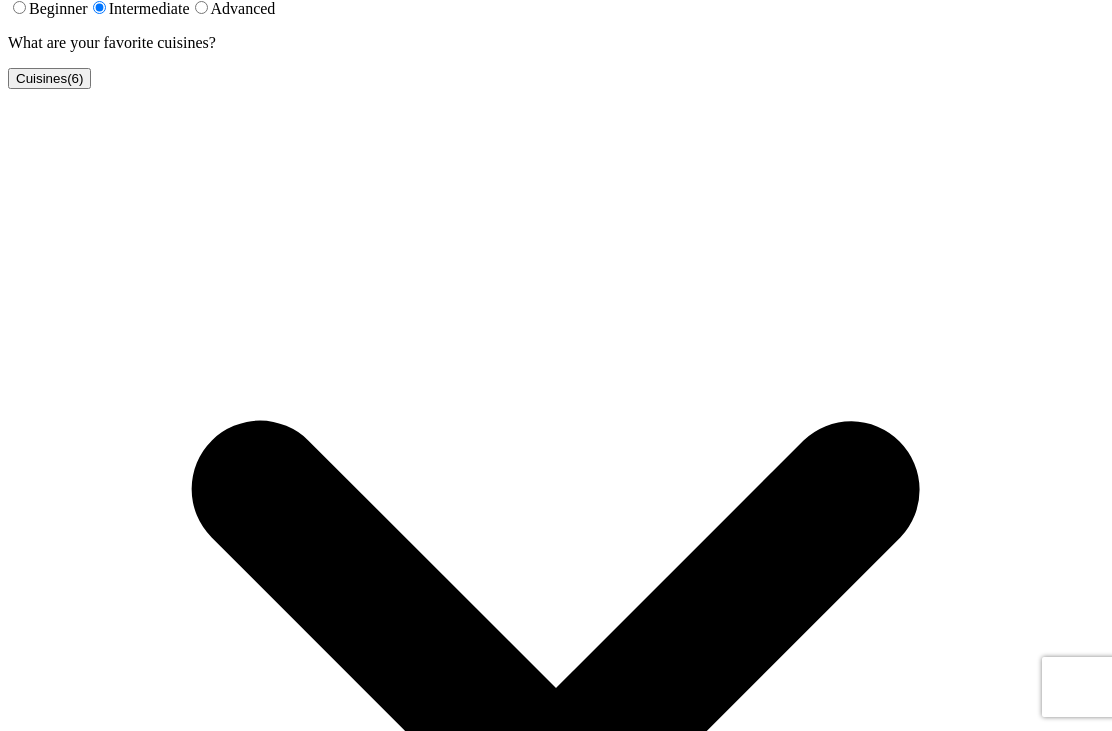 click on "Cancel Save Changes" at bounding box center (556, 1691) 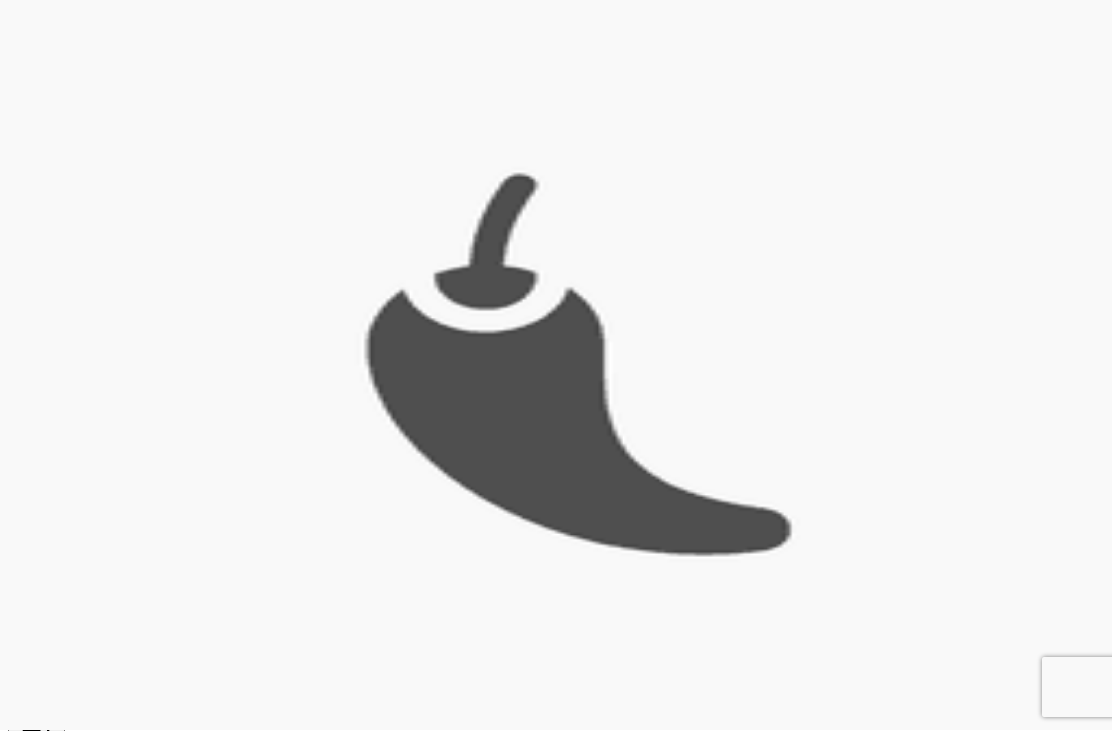 scroll, scrollTop: 0, scrollLeft: 0, axis: both 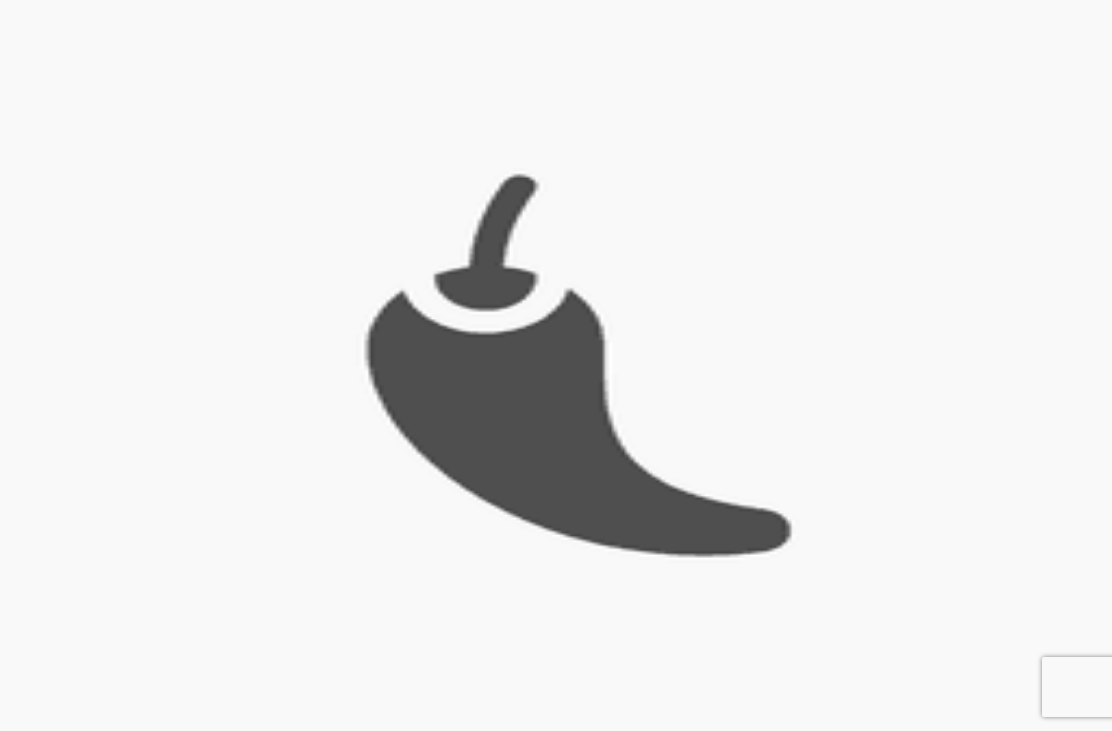 click on "Personal Profile" at bounding box center (63, 806) 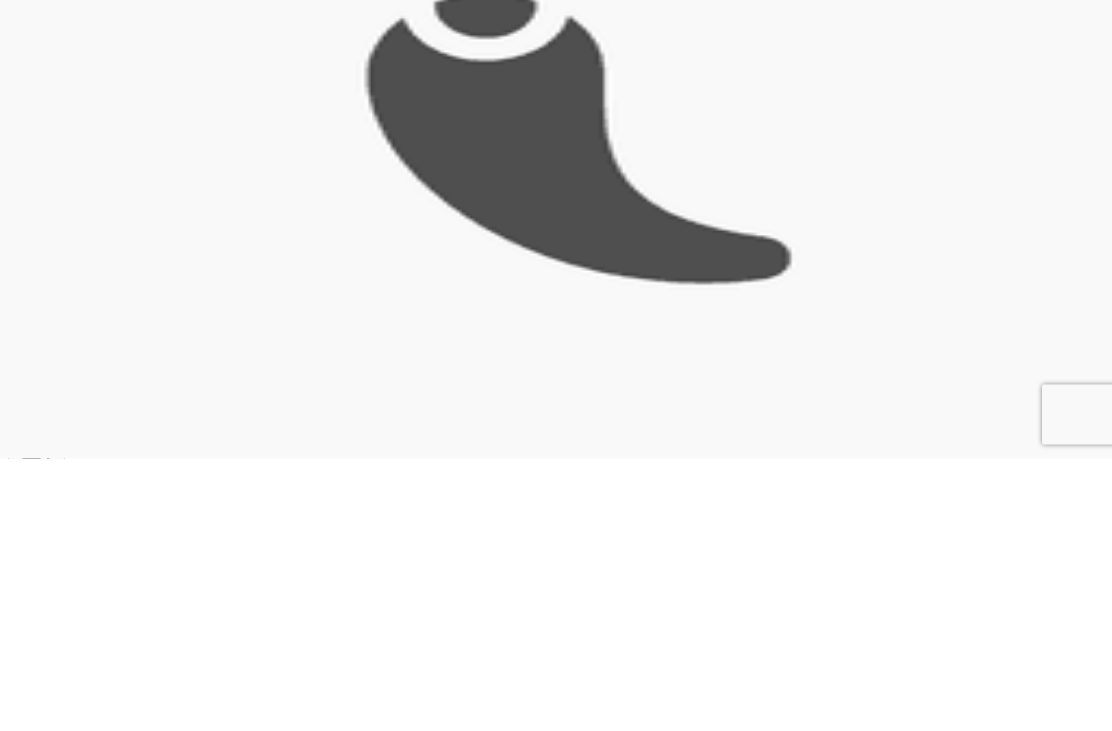 type on "Becky" 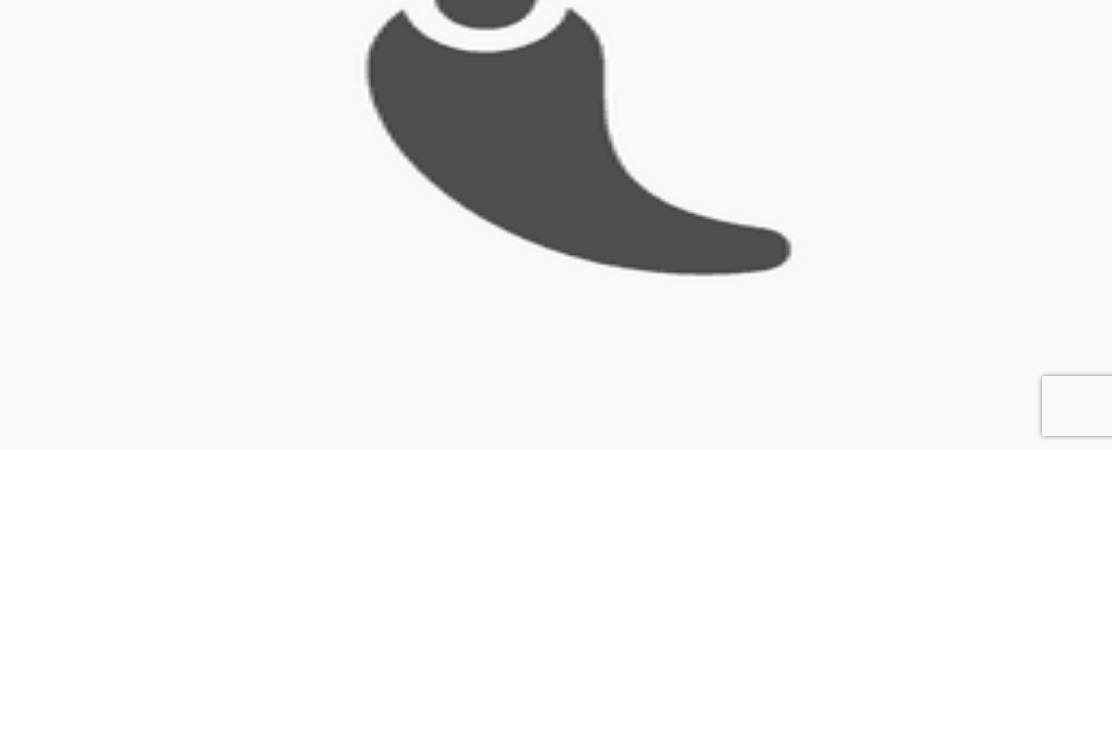 type on "Ocean S" 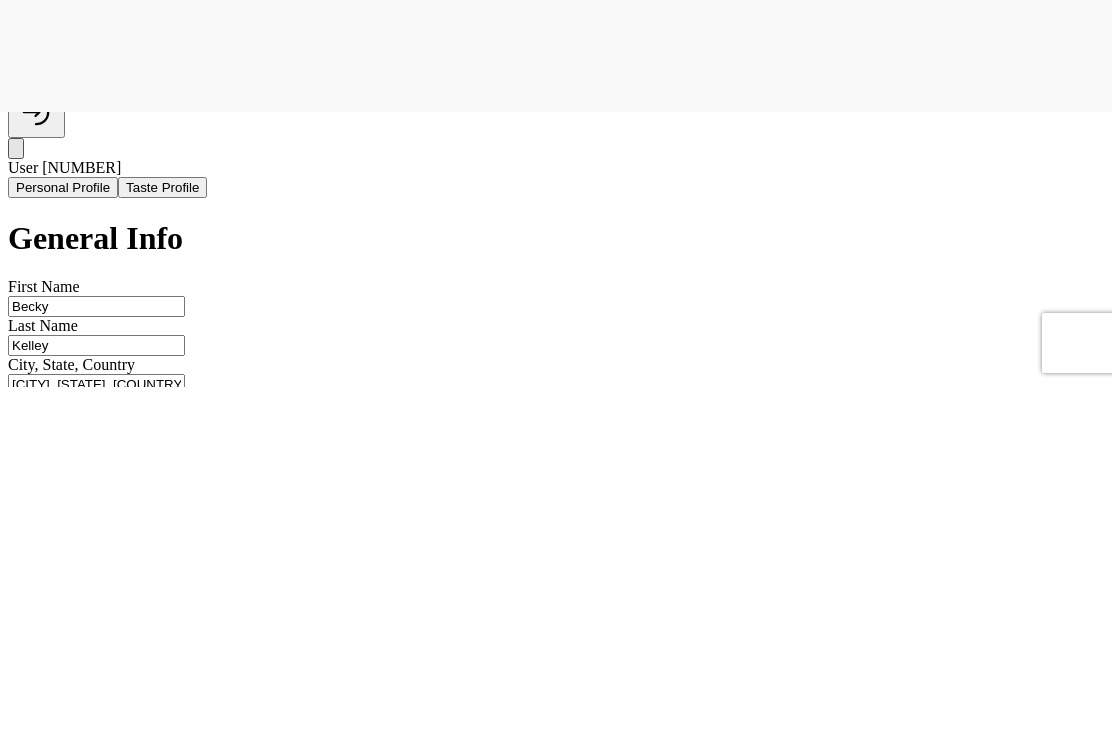 scroll, scrollTop: 278, scrollLeft: 0, axis: vertical 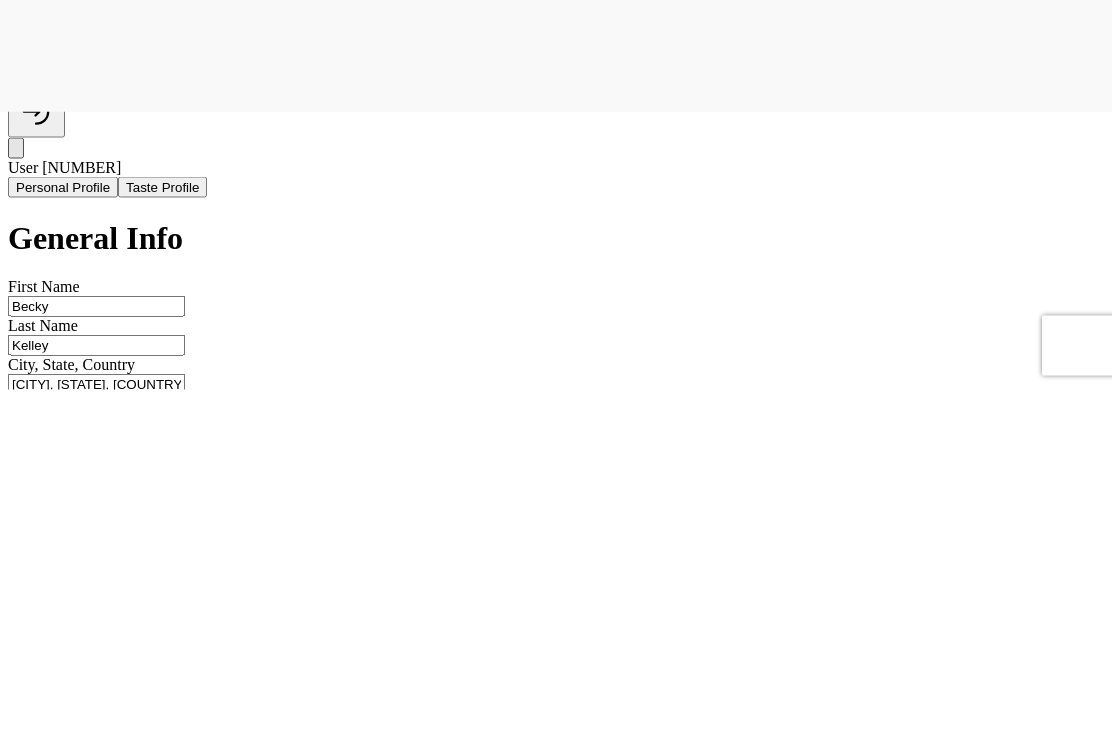 click at bounding box center [96, 1997] 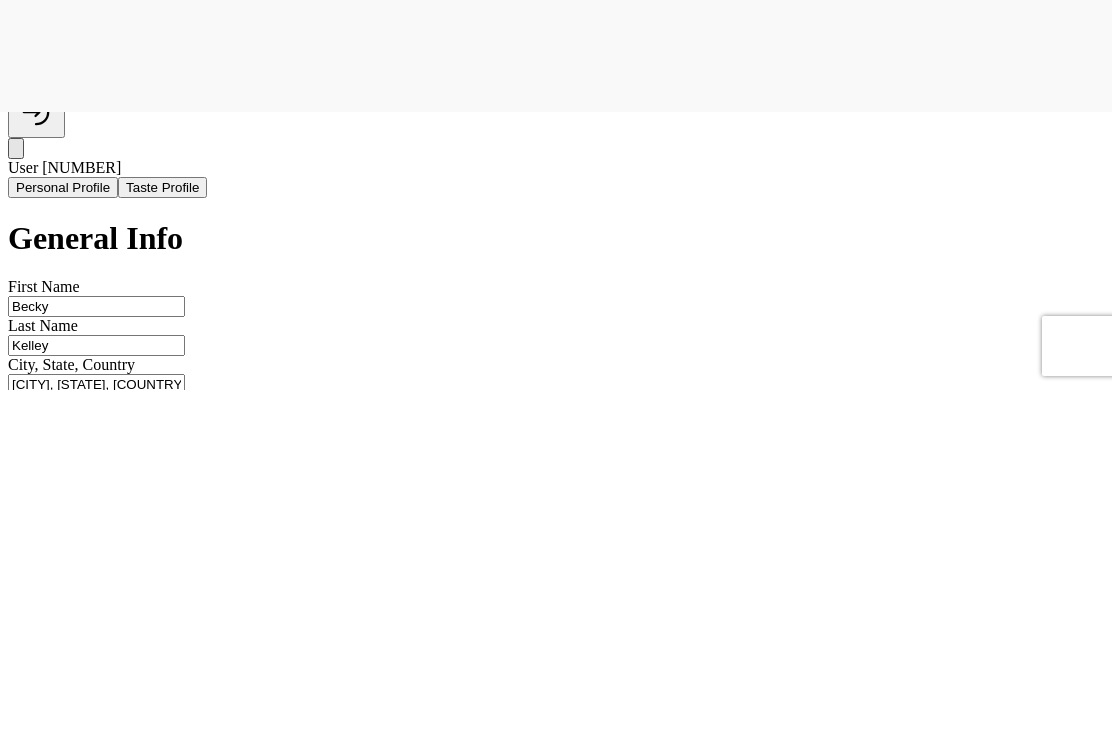 click on "Save Changes" at bounding box center (103, 2060) 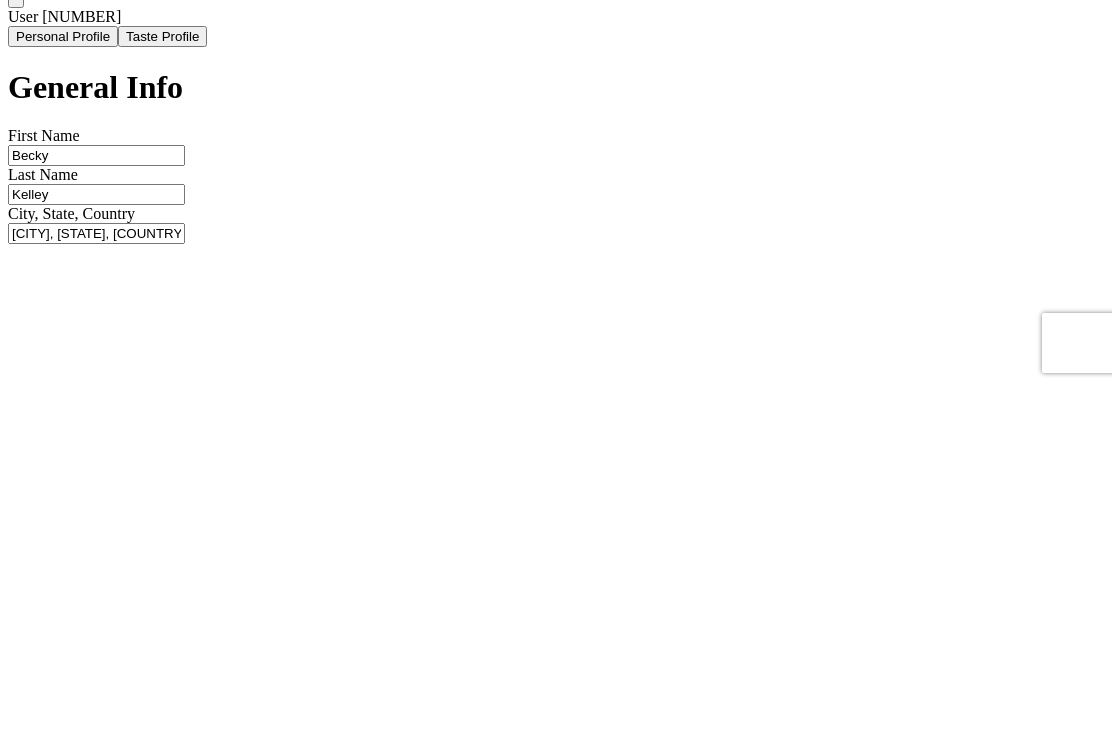 scroll, scrollTop: 438, scrollLeft: 0, axis: vertical 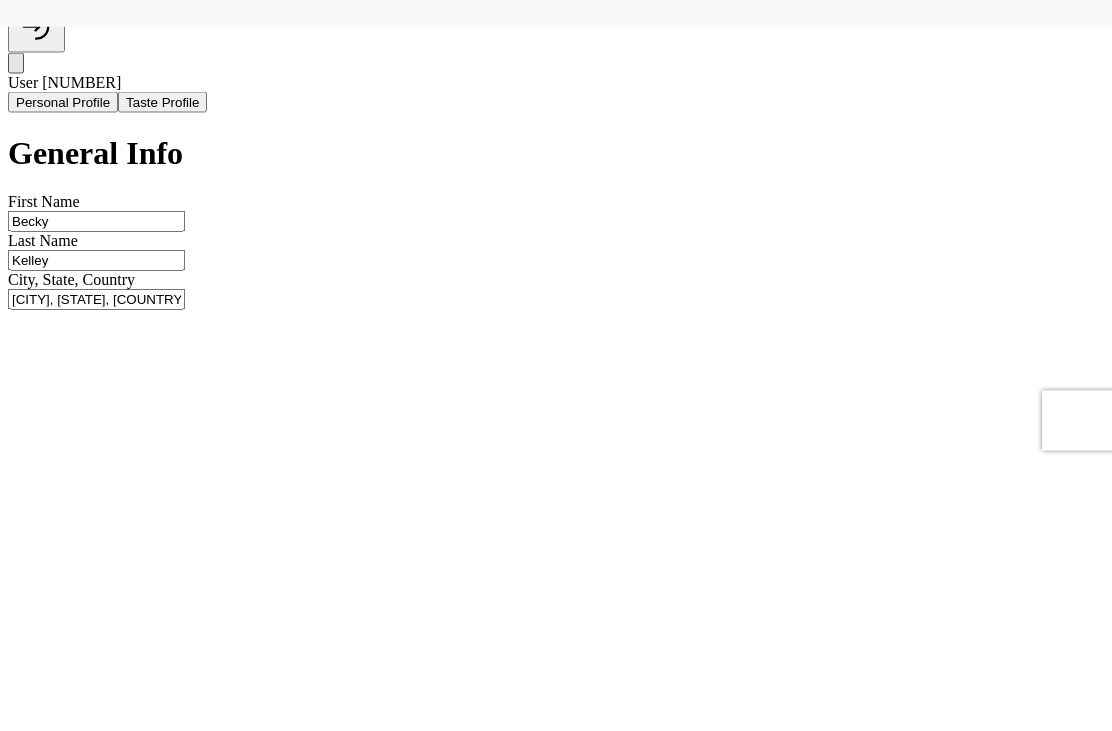 click on "[PHONE]" at bounding box center [96, 1837] 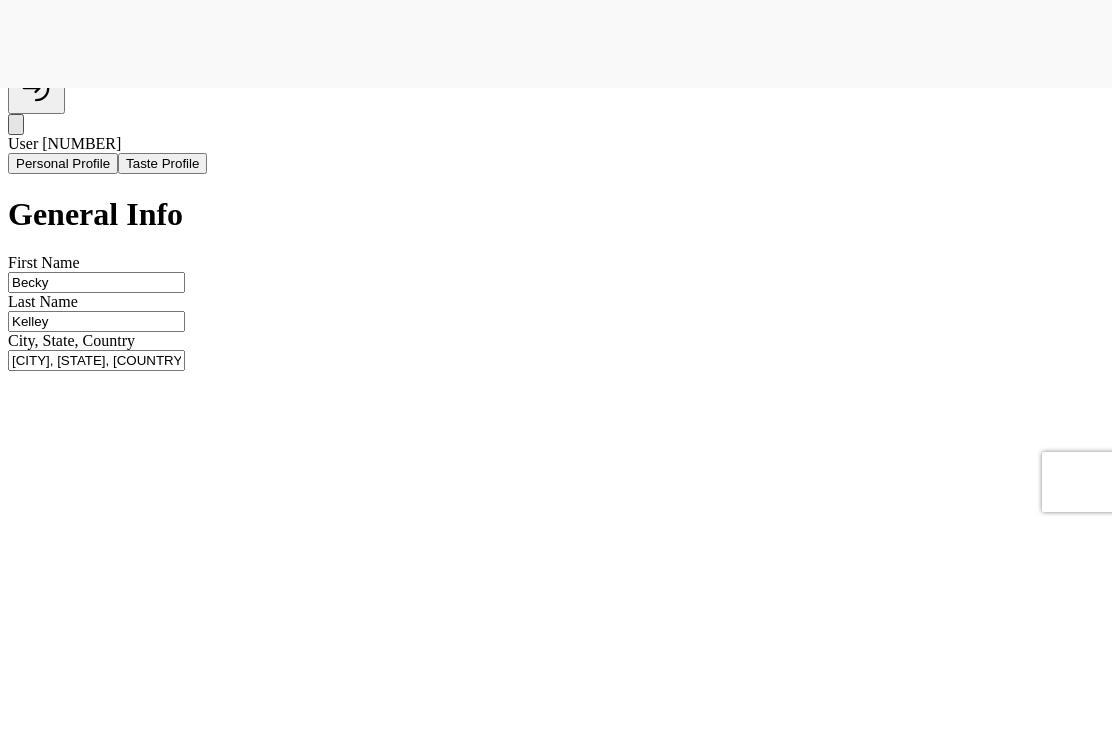 type on "+1 [PHONE]" 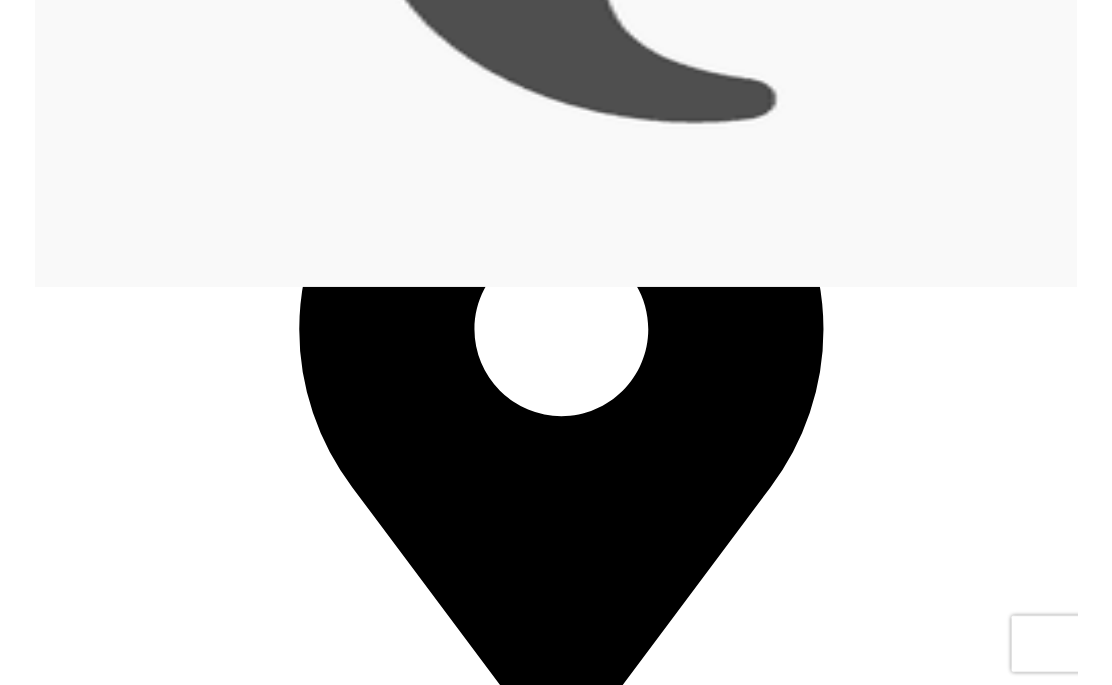 scroll, scrollTop: 0, scrollLeft: 0, axis: both 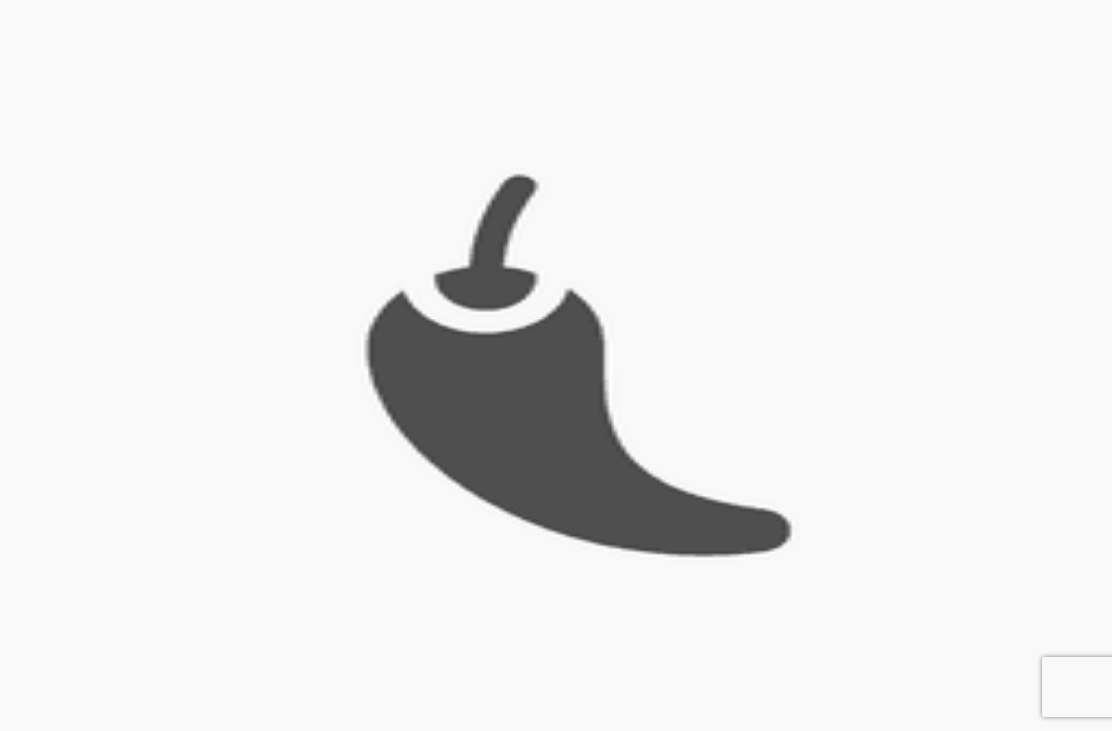 click on "Start" at bounding box center (30, 8889) 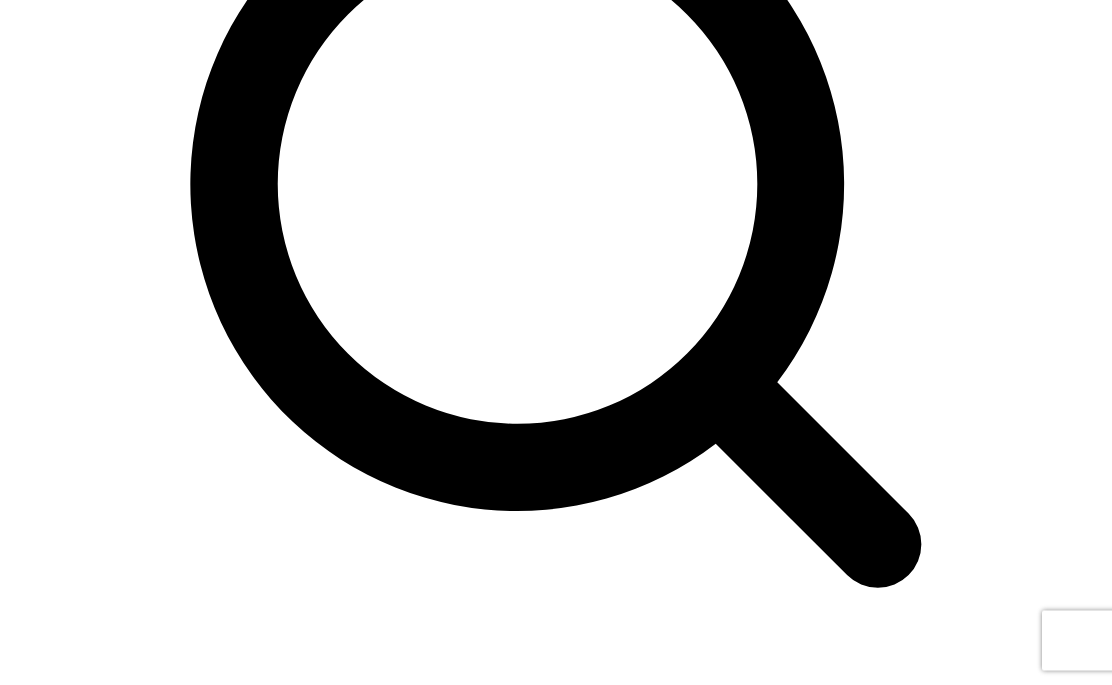 scroll, scrollTop: 757, scrollLeft: 0, axis: vertical 